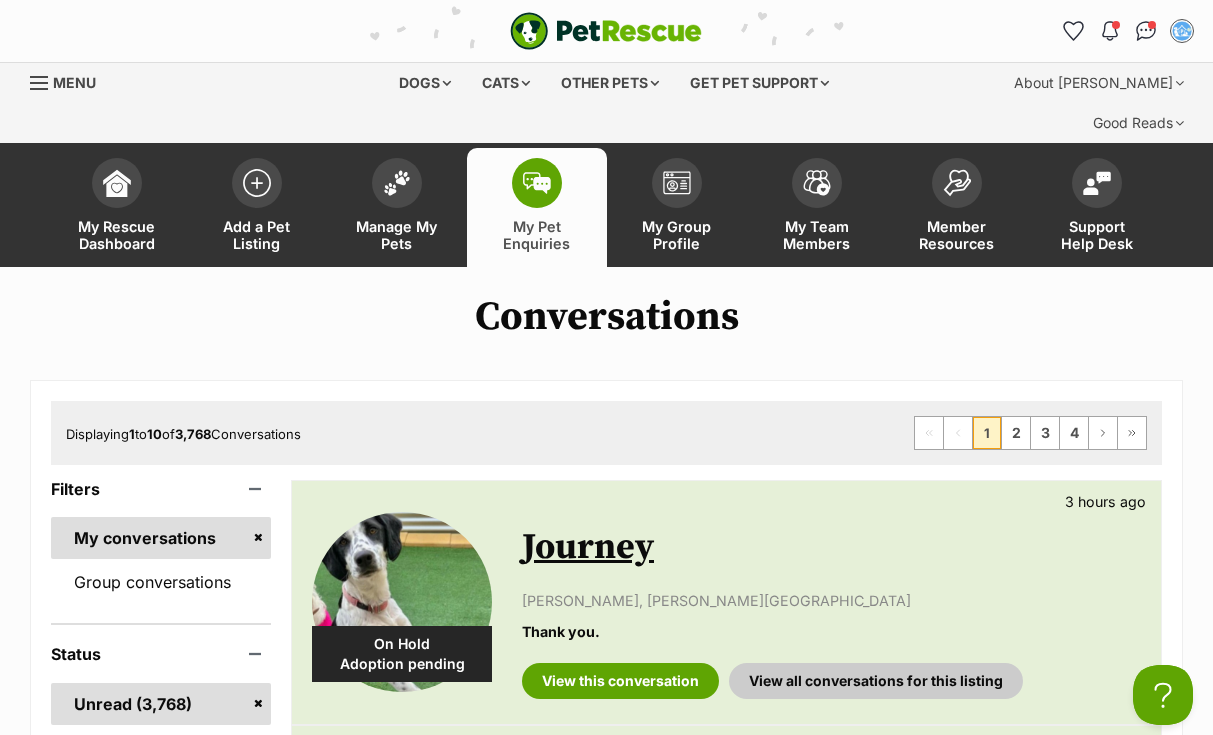 scroll, scrollTop: 0, scrollLeft: 0, axis: both 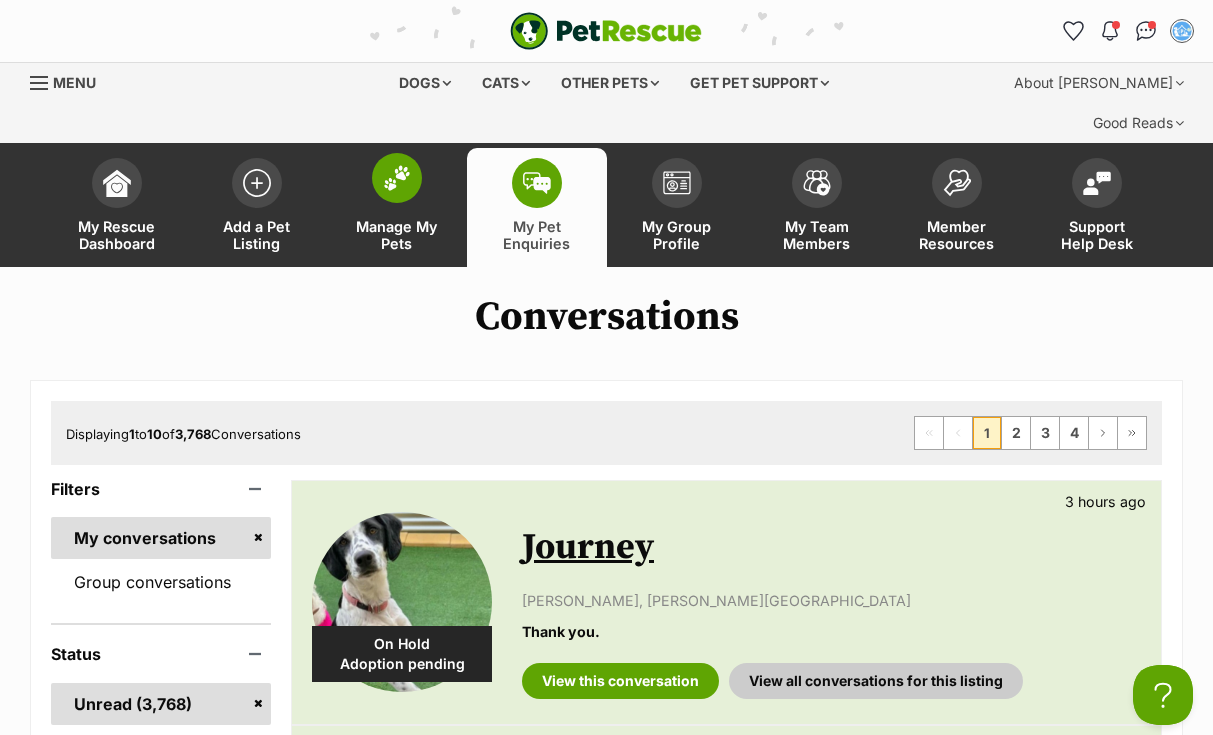 click at bounding box center [397, 178] 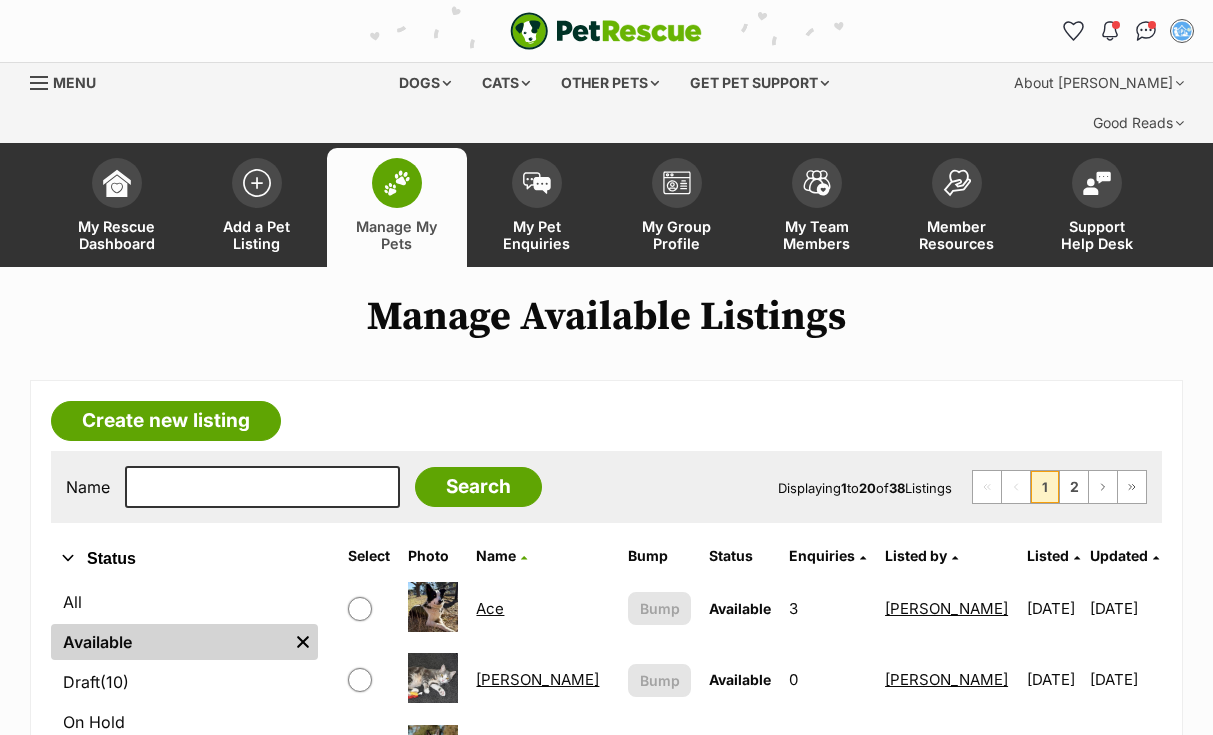 scroll, scrollTop: 0, scrollLeft: 0, axis: both 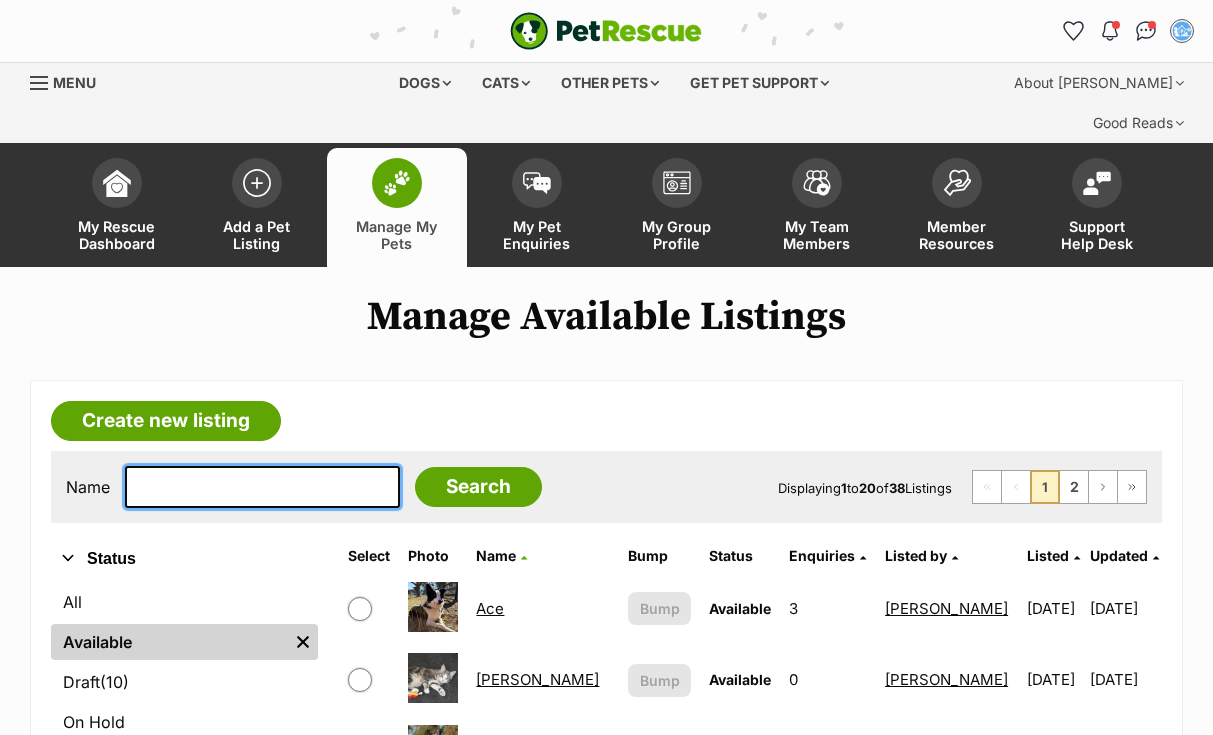click at bounding box center (262, 487) 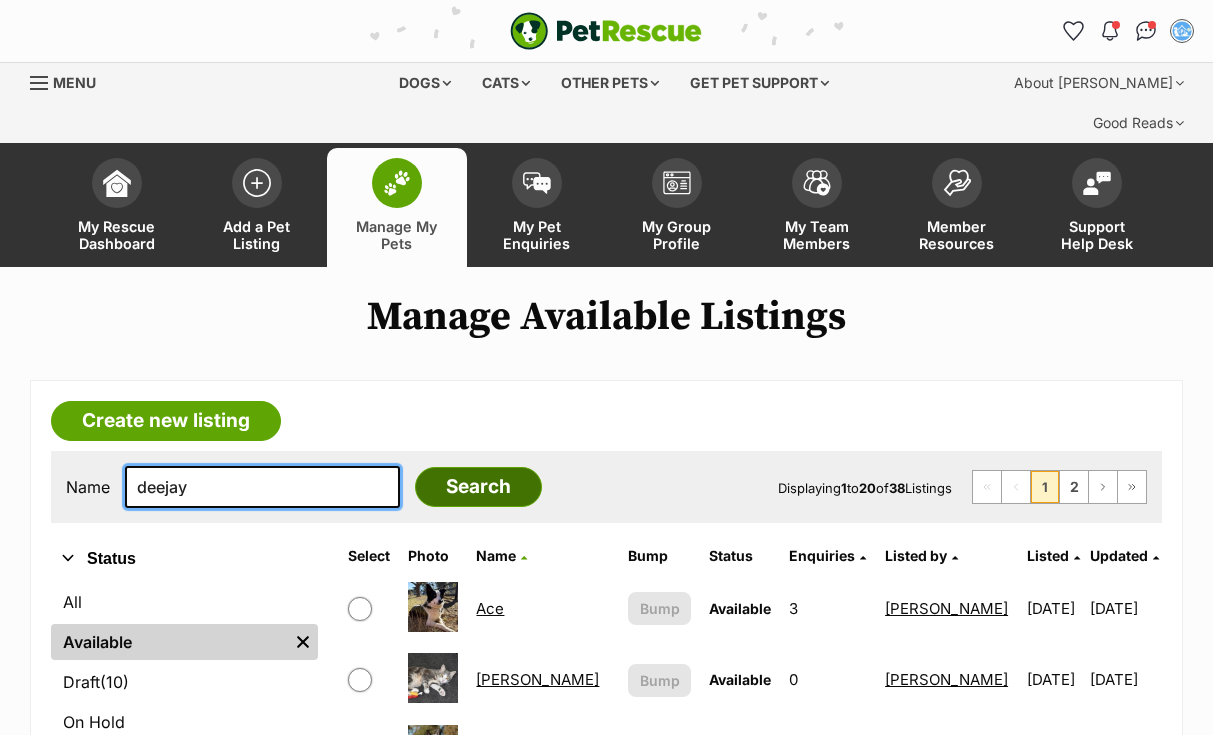 type on "deejay" 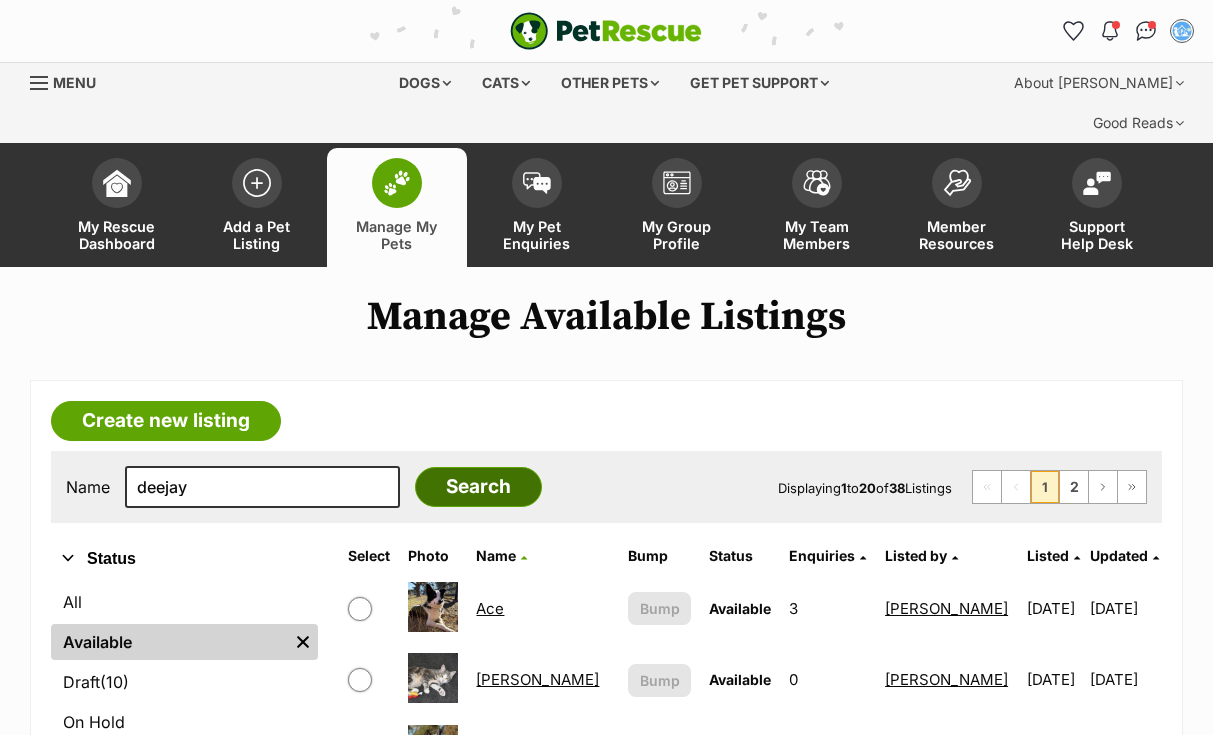 drag, startPoint x: 428, startPoint y: 441, endPoint x: 484, endPoint y: 436, distance: 56.22277 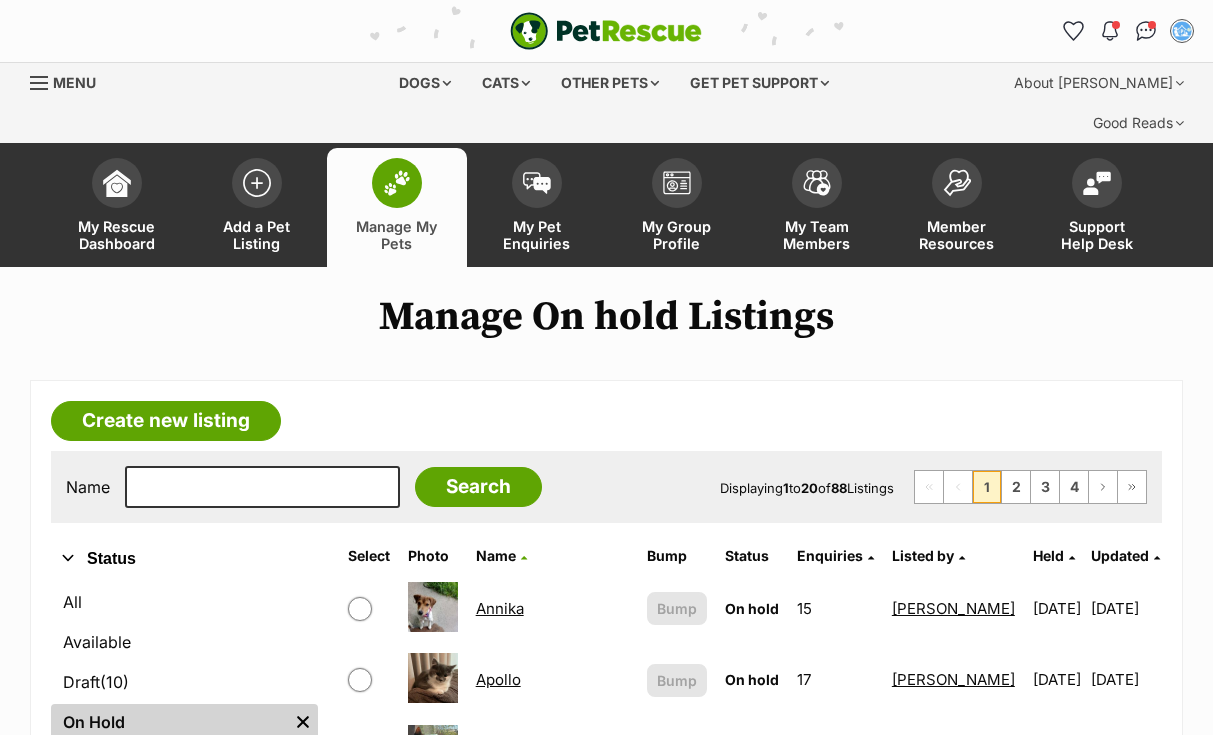 scroll, scrollTop: 0, scrollLeft: 0, axis: both 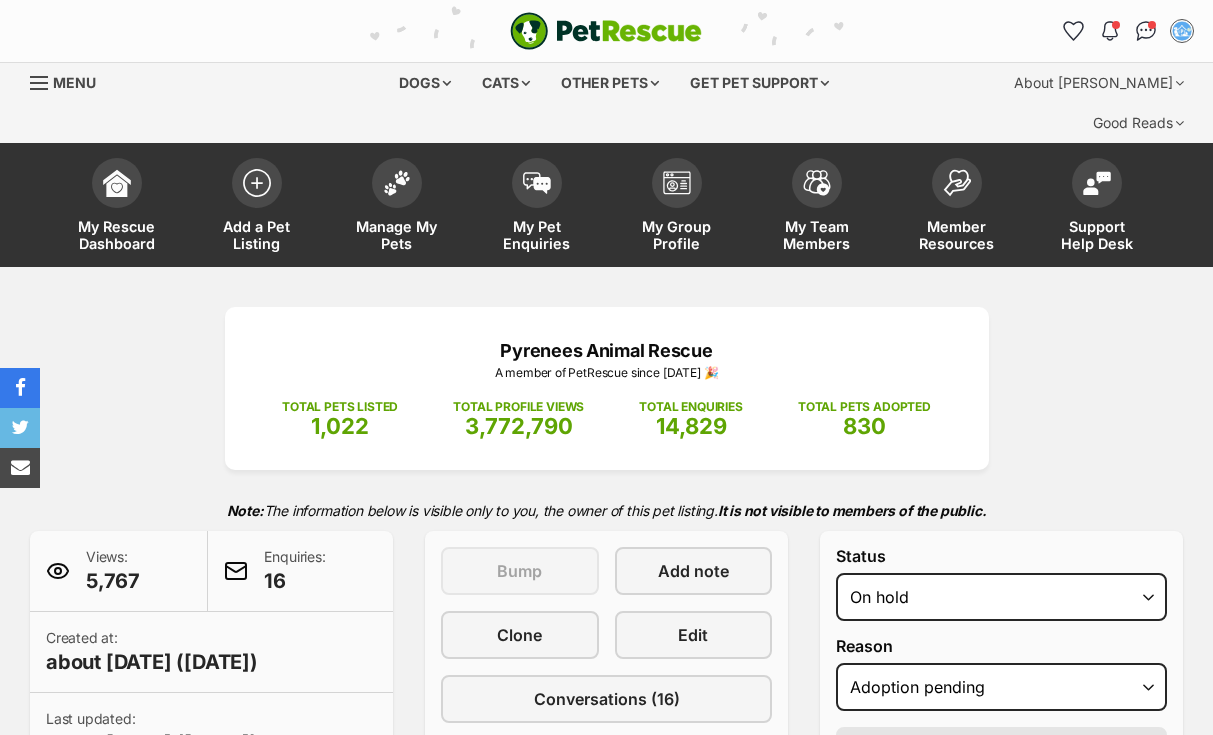 select on "adoption_pending" 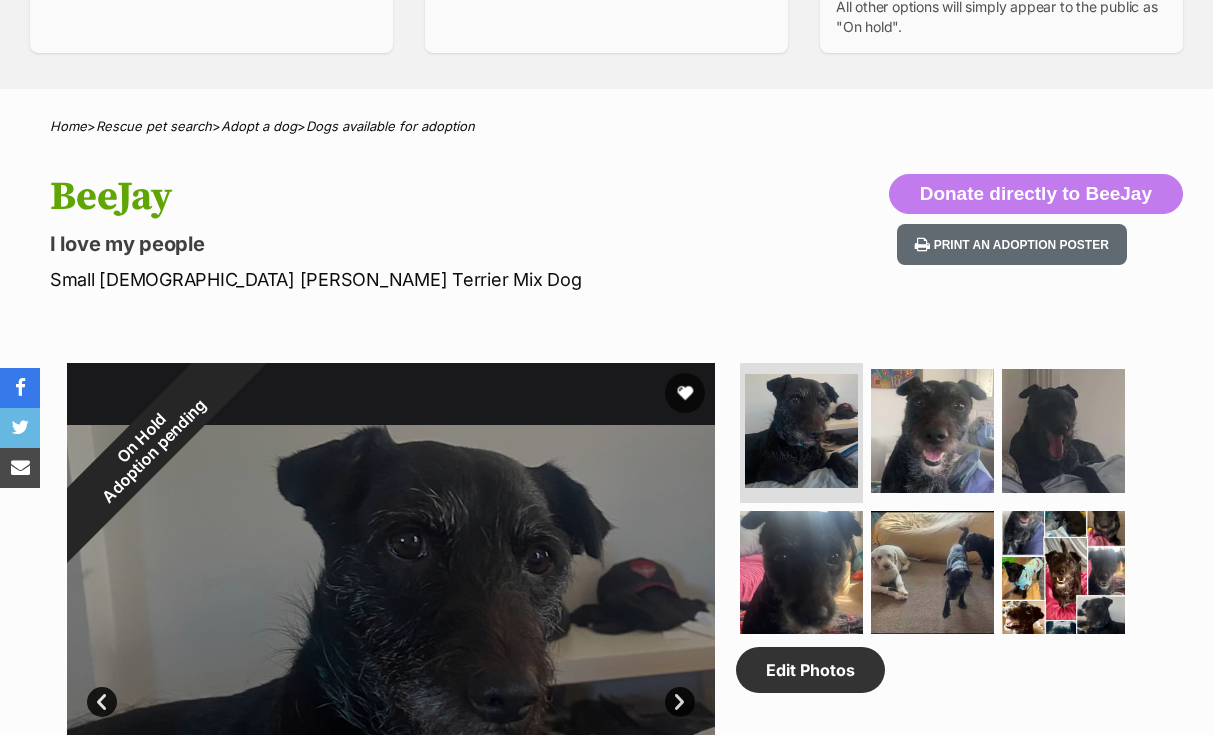 scroll, scrollTop: 0, scrollLeft: 0, axis: both 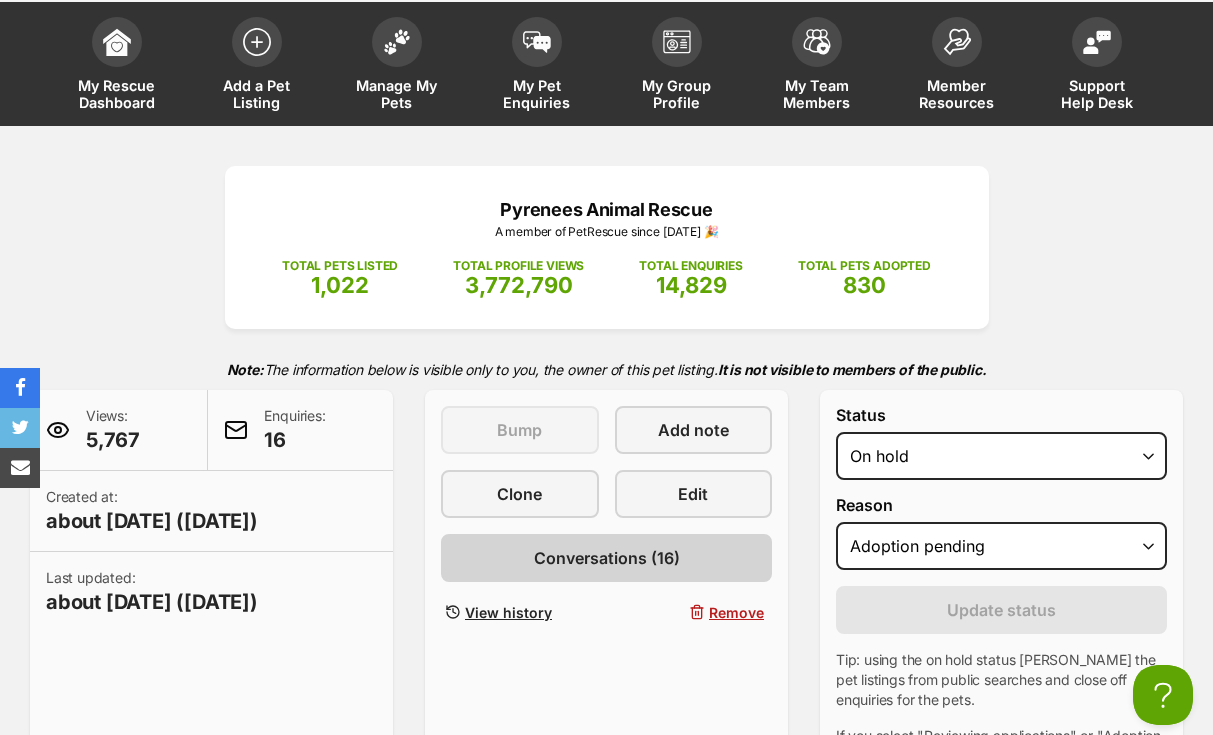 click on "Conversations (16)" at bounding box center (607, 558) 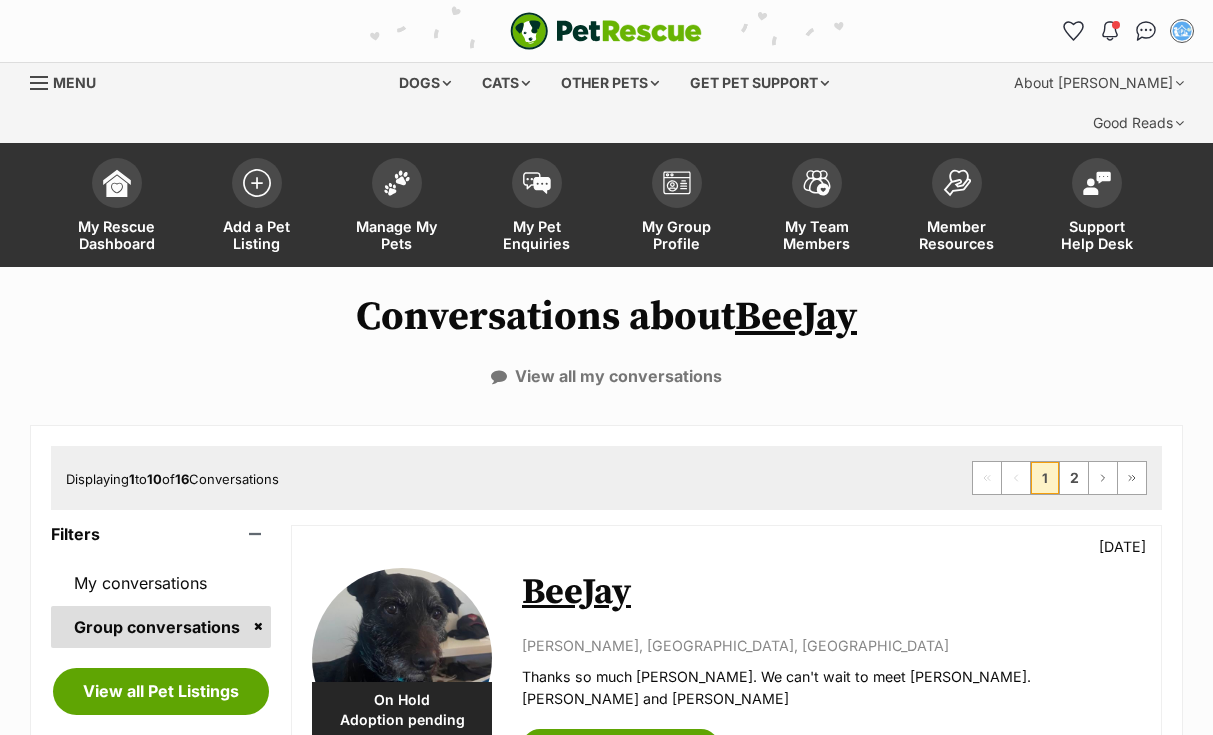 scroll, scrollTop: 0, scrollLeft: 0, axis: both 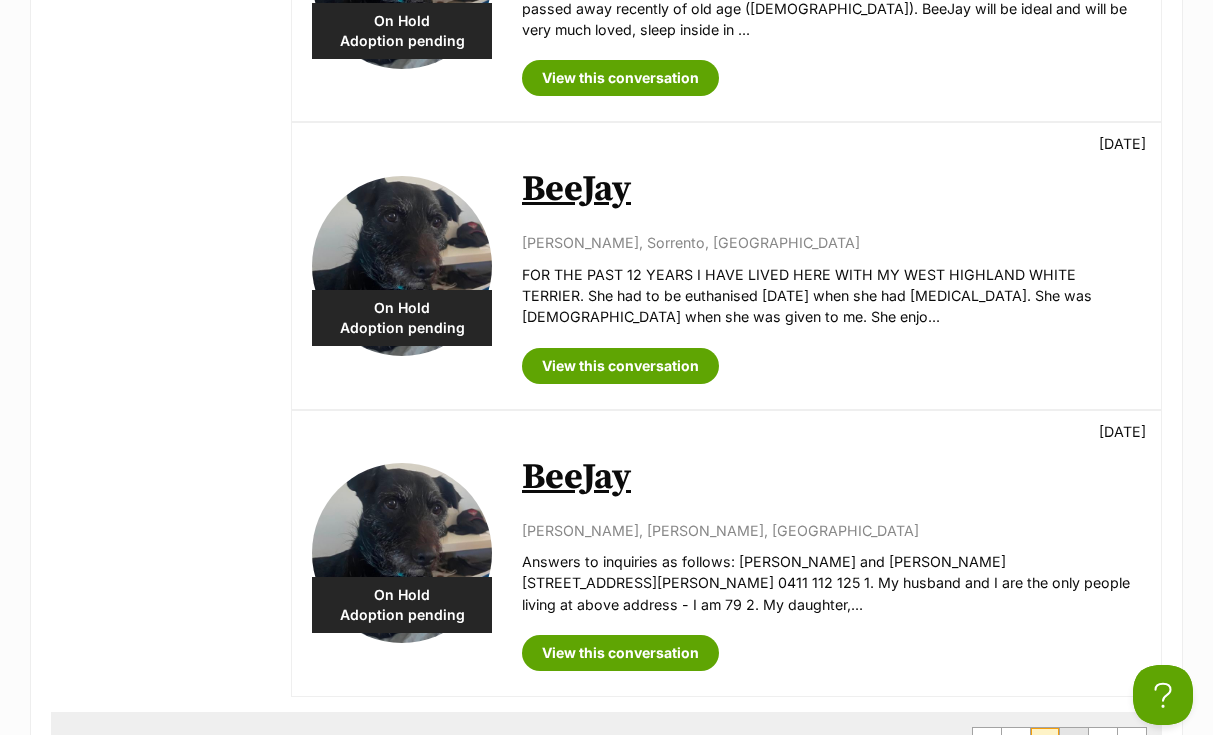 click on "2" at bounding box center (1074, 744) 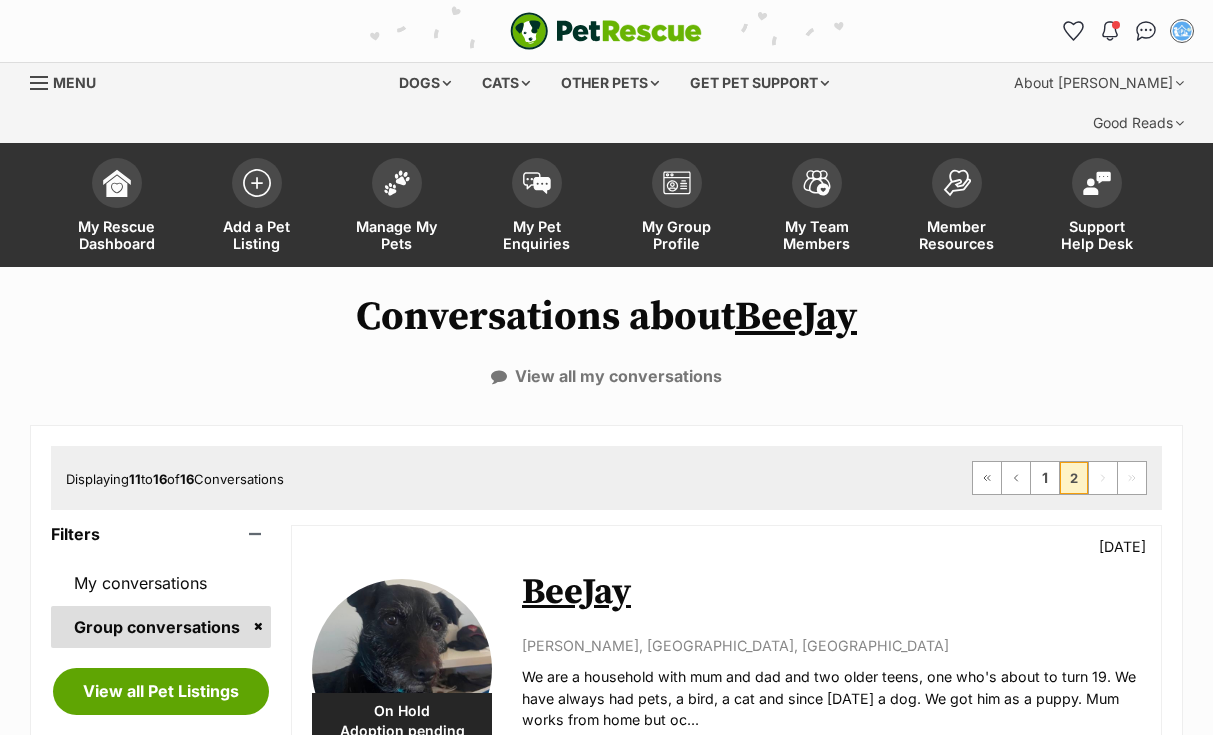 scroll, scrollTop: 472, scrollLeft: 0, axis: vertical 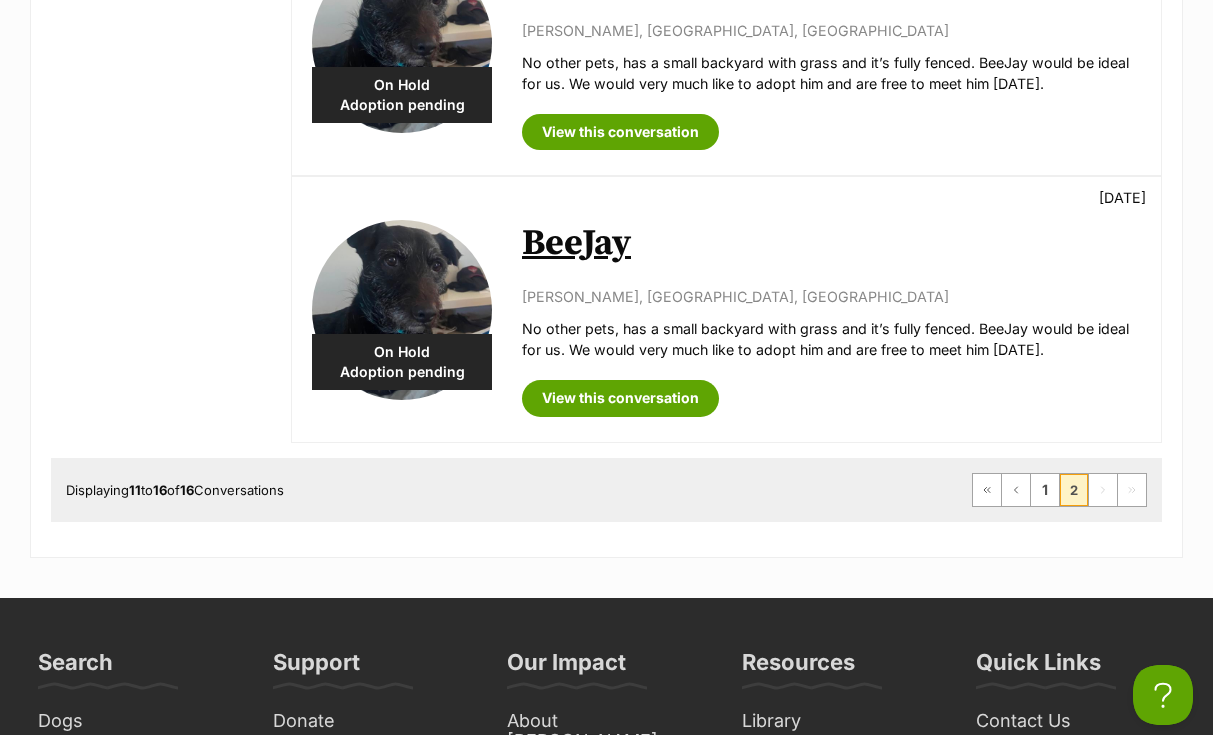 click at bounding box center (1103, 490) 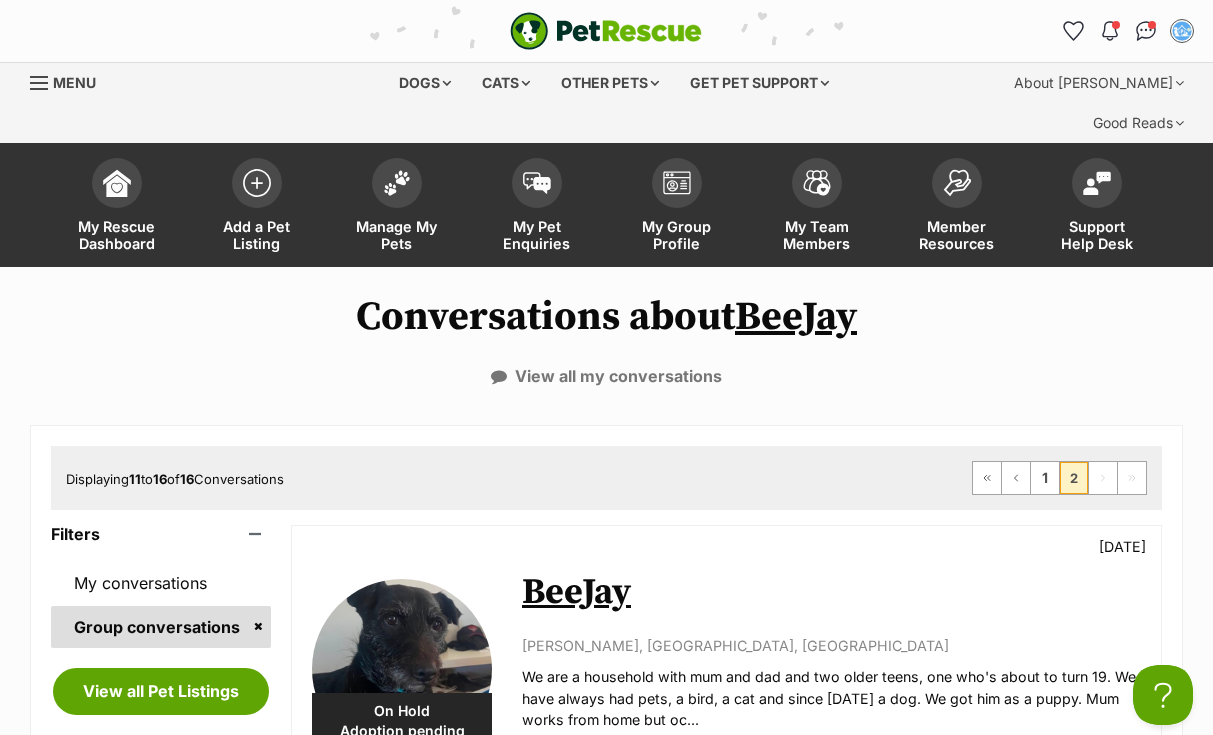 scroll, scrollTop: 0, scrollLeft: 0, axis: both 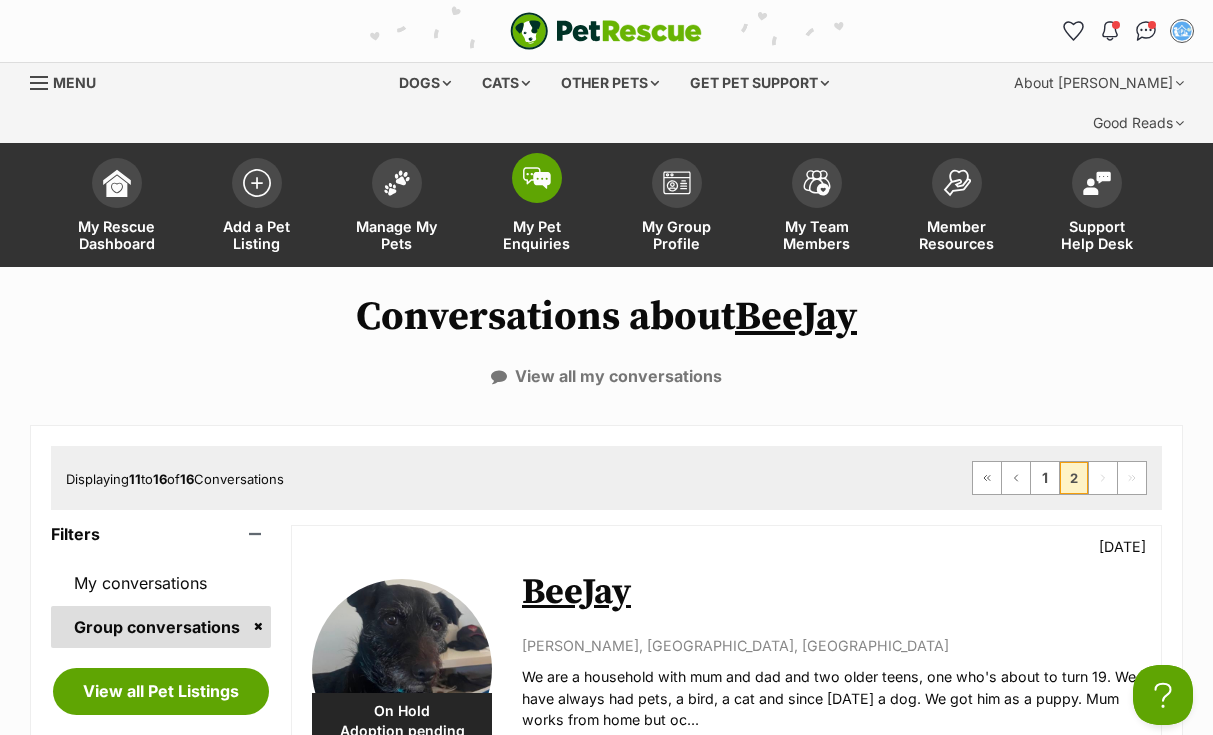 click at bounding box center [537, 178] 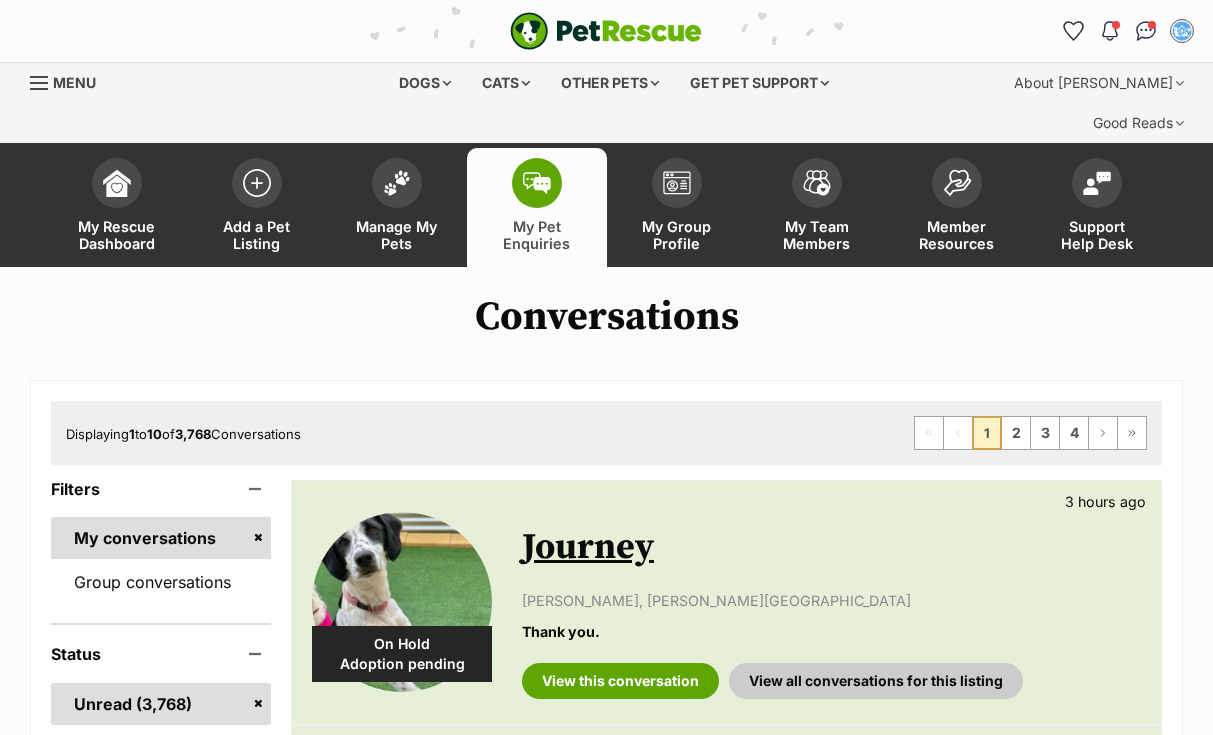 scroll, scrollTop: 0, scrollLeft: 0, axis: both 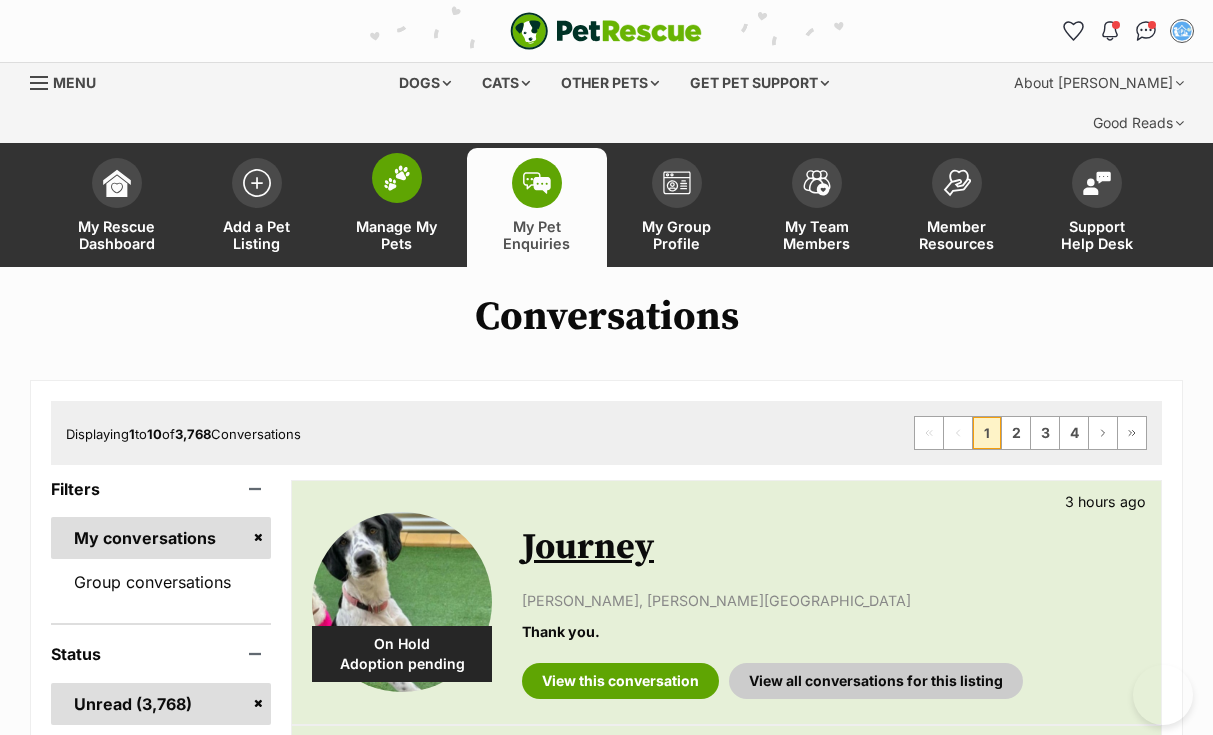 click at bounding box center [397, 178] 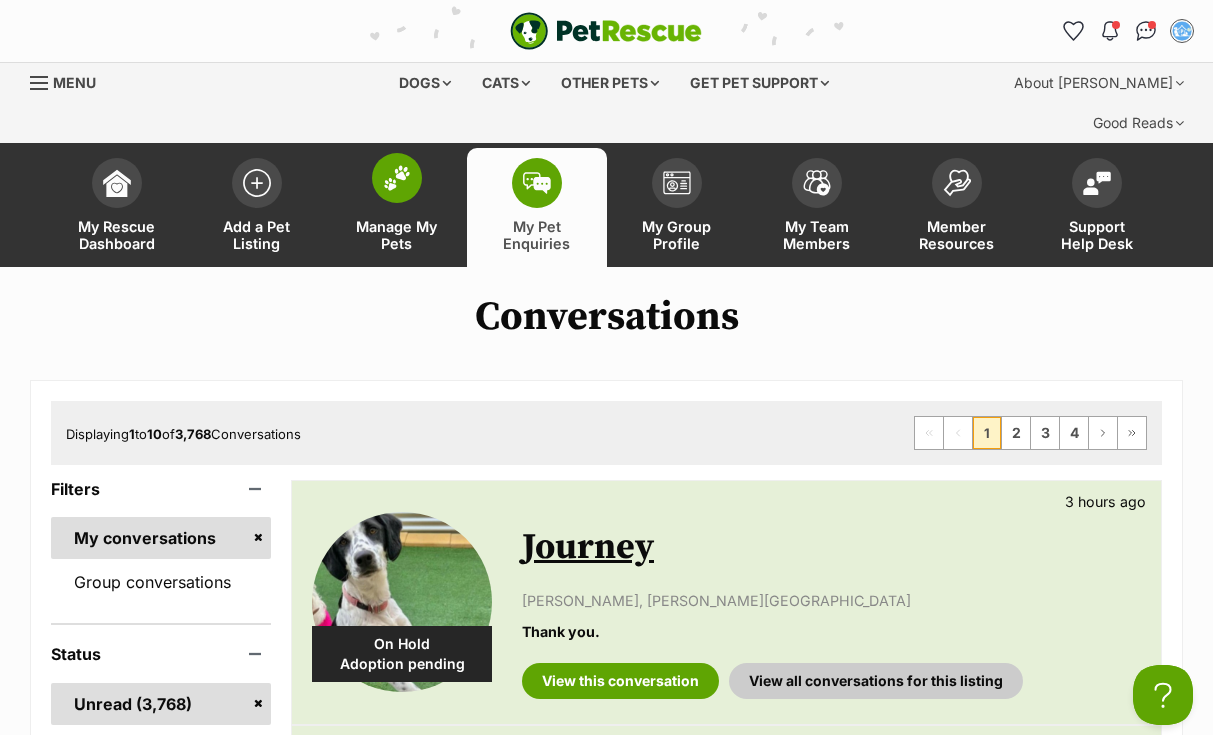 scroll, scrollTop: 0, scrollLeft: 0, axis: both 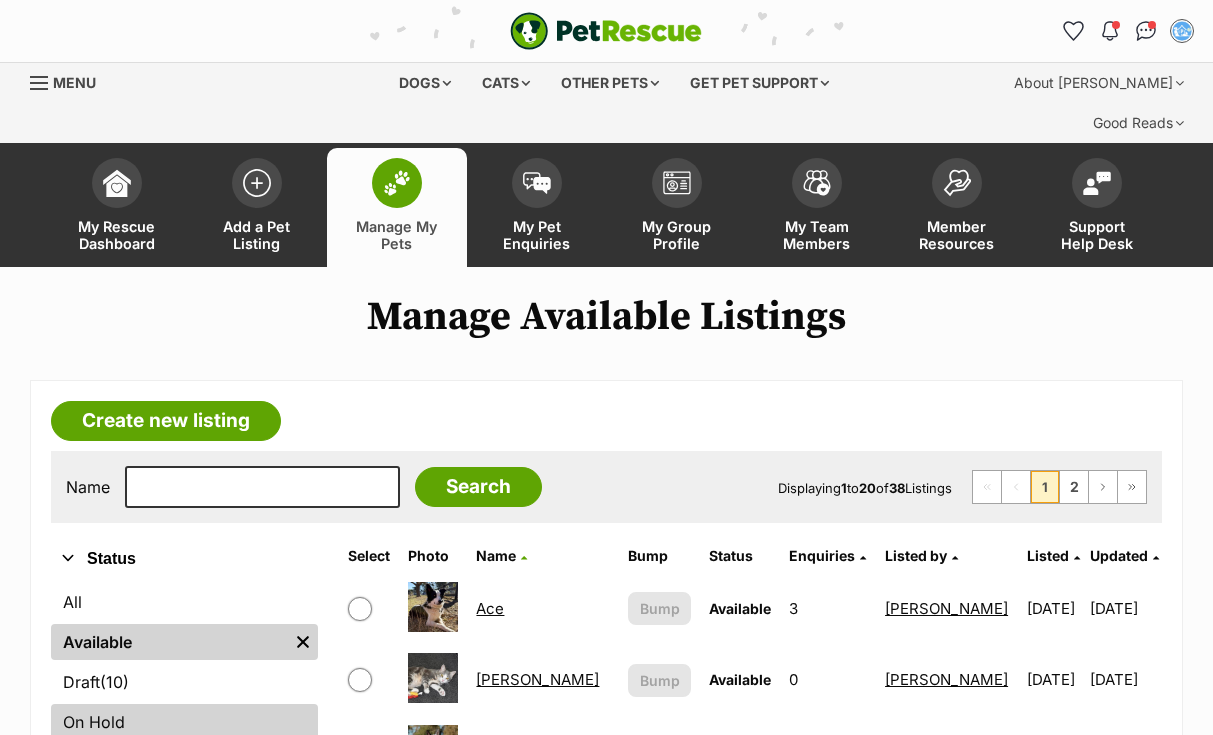 click on "On Hold" at bounding box center [184, 722] 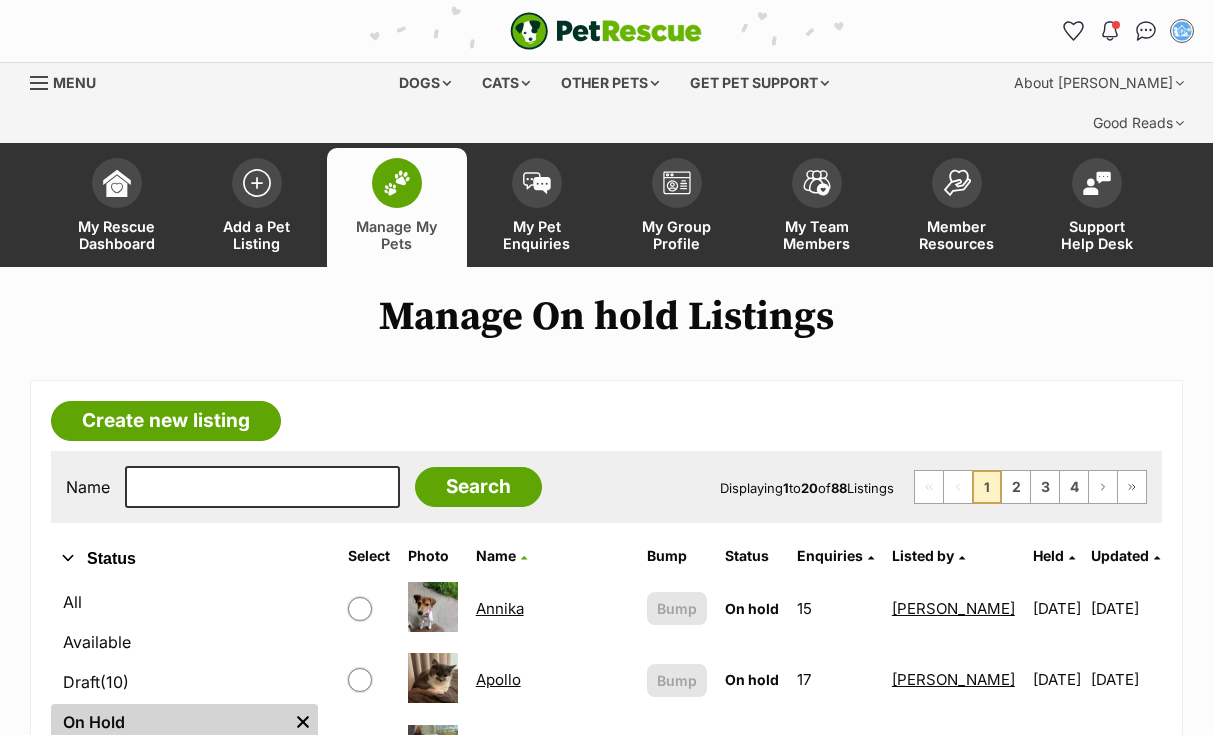 scroll, scrollTop: 0, scrollLeft: 0, axis: both 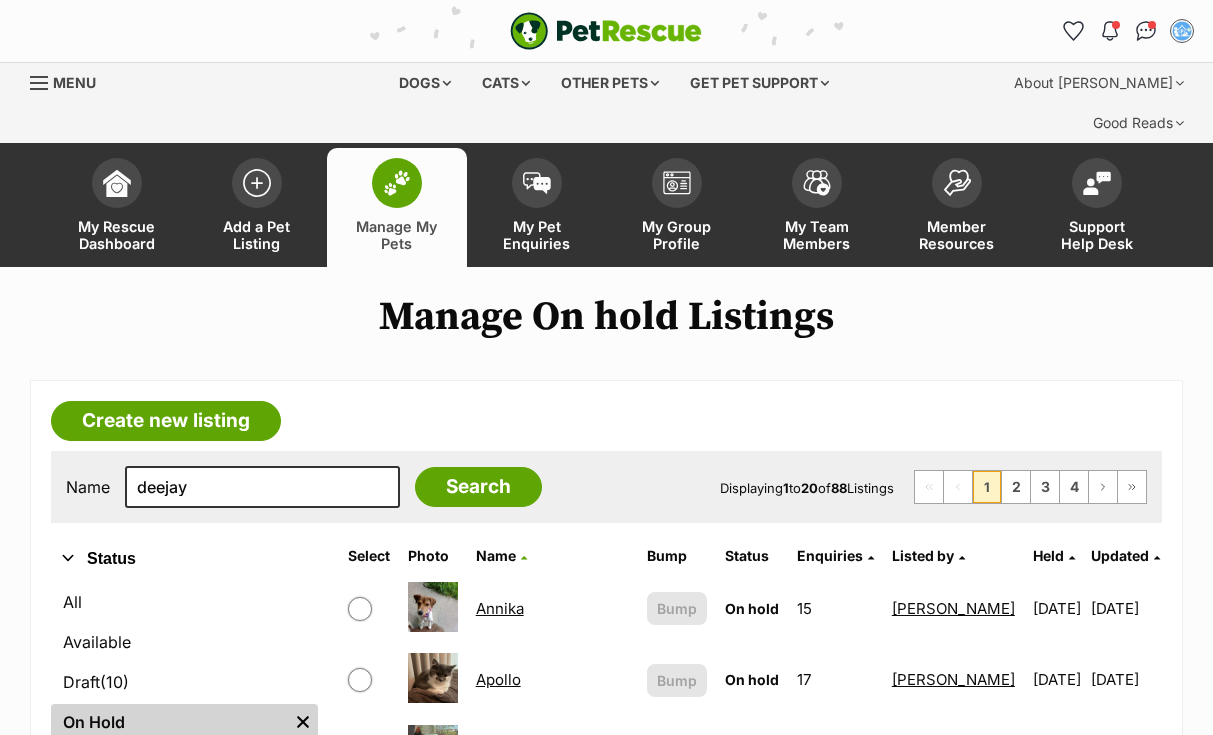 type on "deejay" 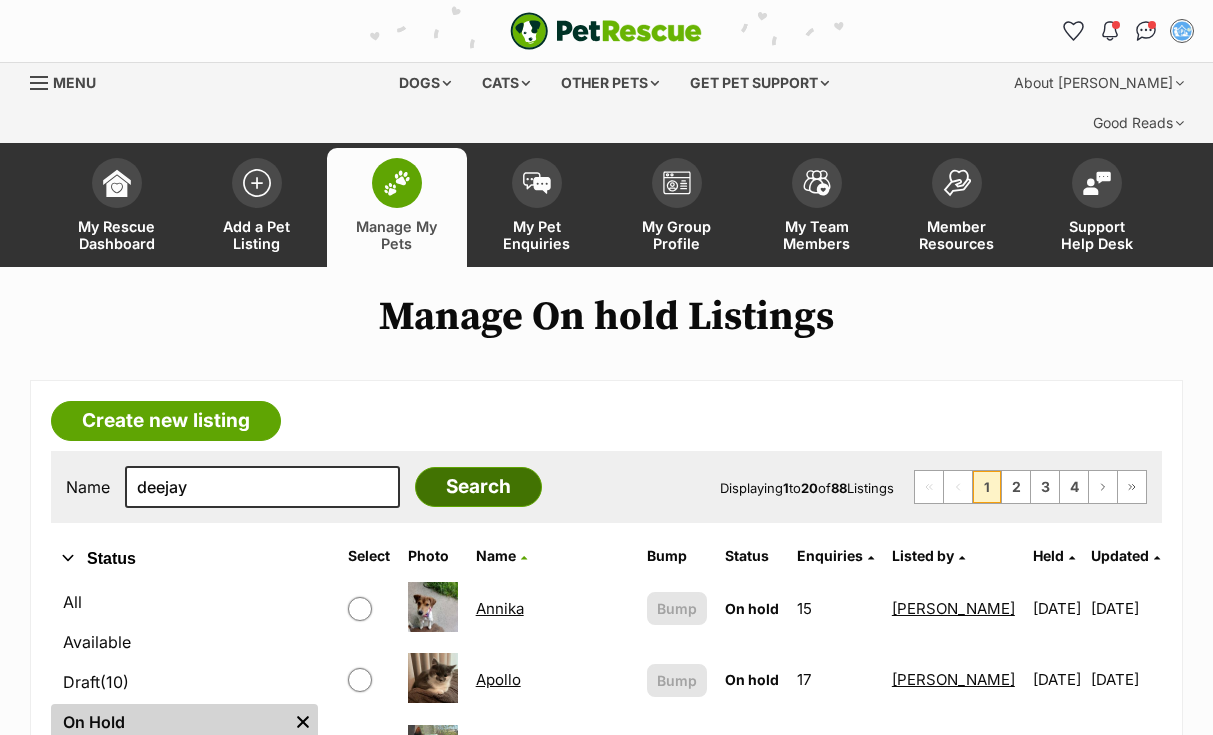 drag, startPoint x: 180, startPoint y: 434, endPoint x: 479, endPoint y: 451, distance: 299.48288 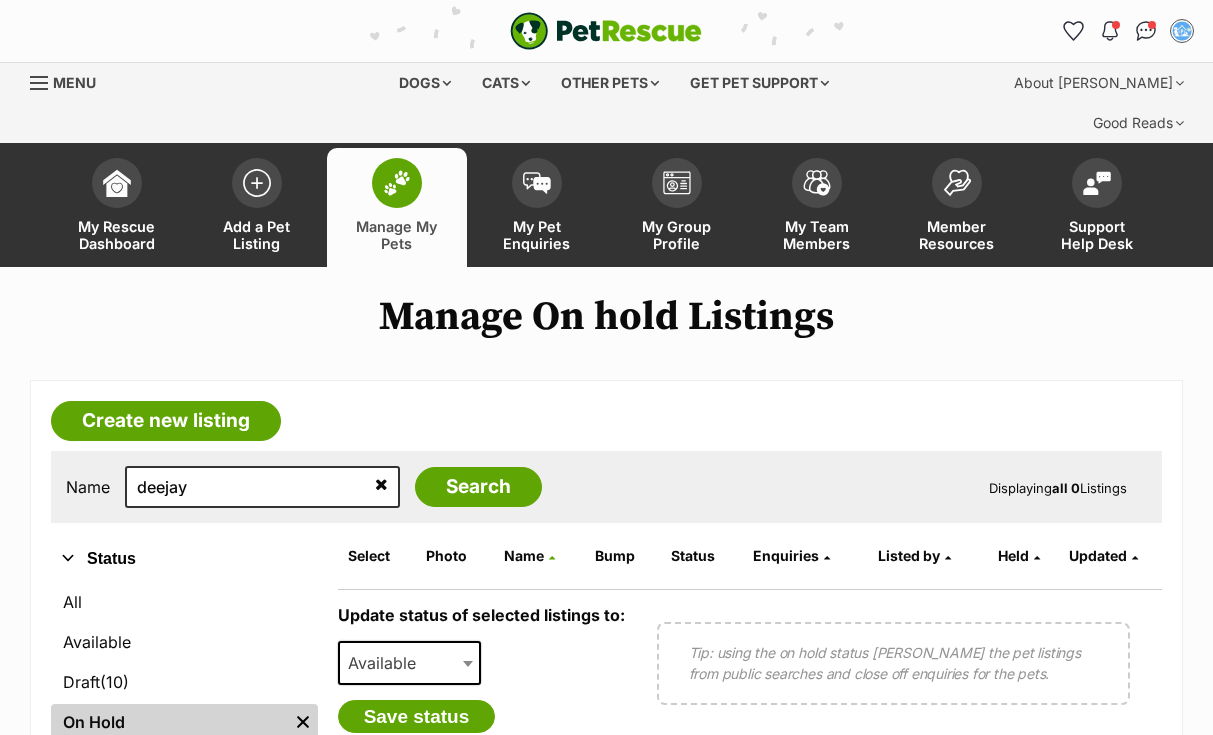 scroll, scrollTop: 0, scrollLeft: 0, axis: both 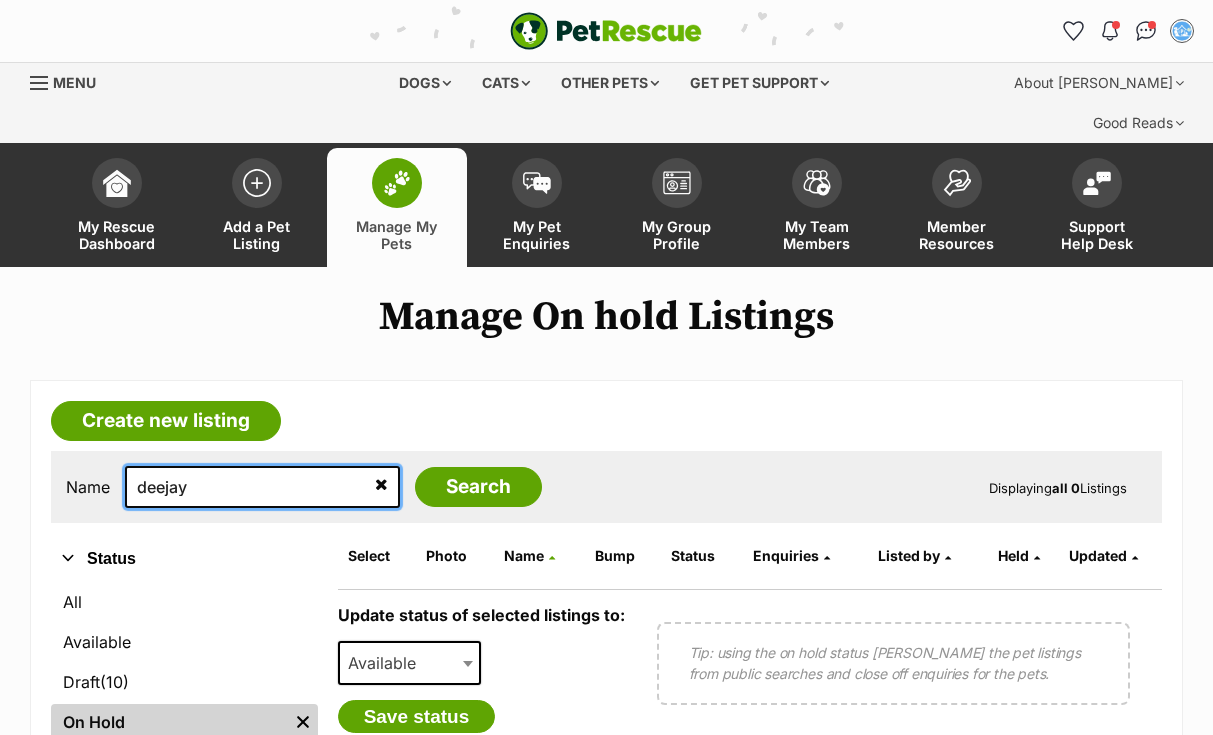 click on "deejay" at bounding box center (262, 487) 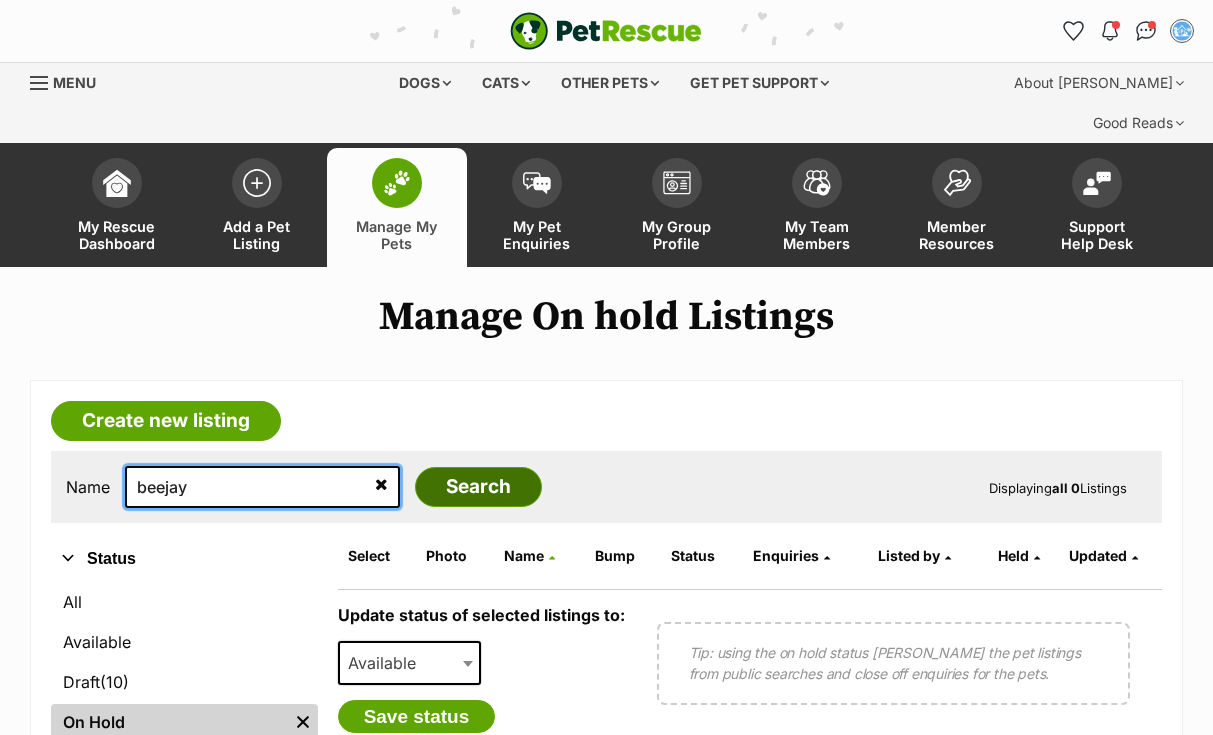 type on "beejay" 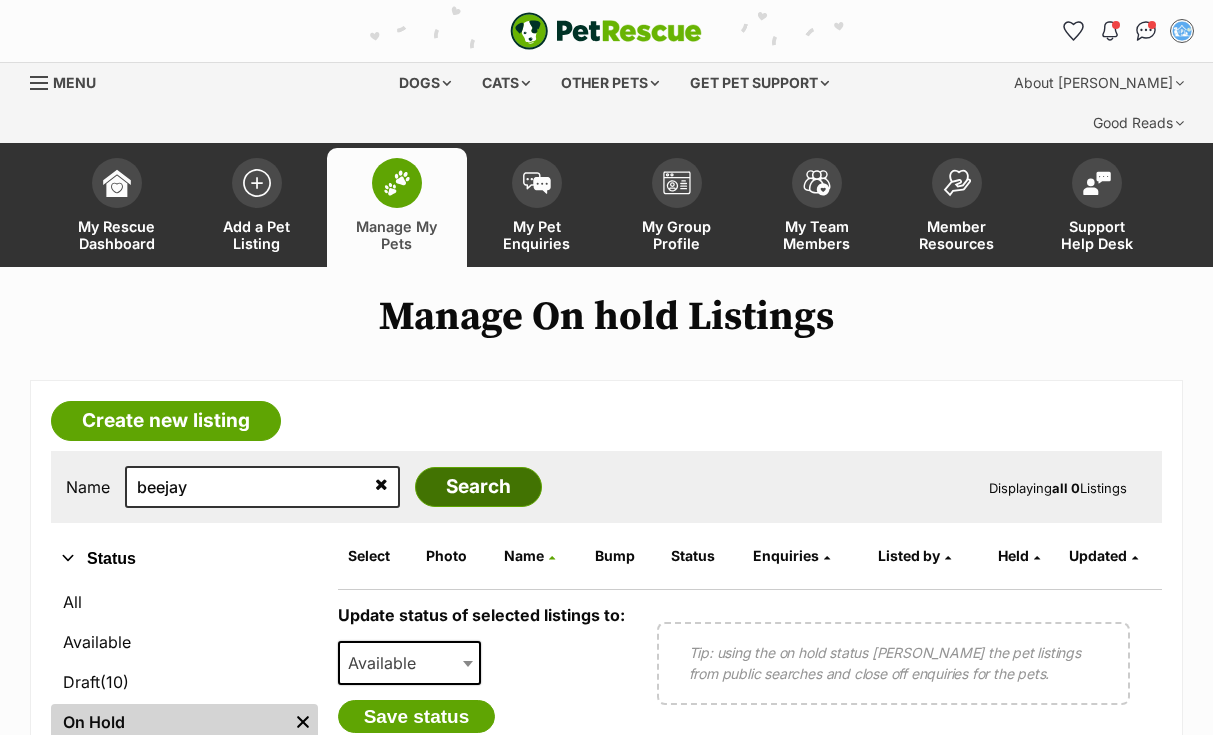 click on "Search" at bounding box center [478, 487] 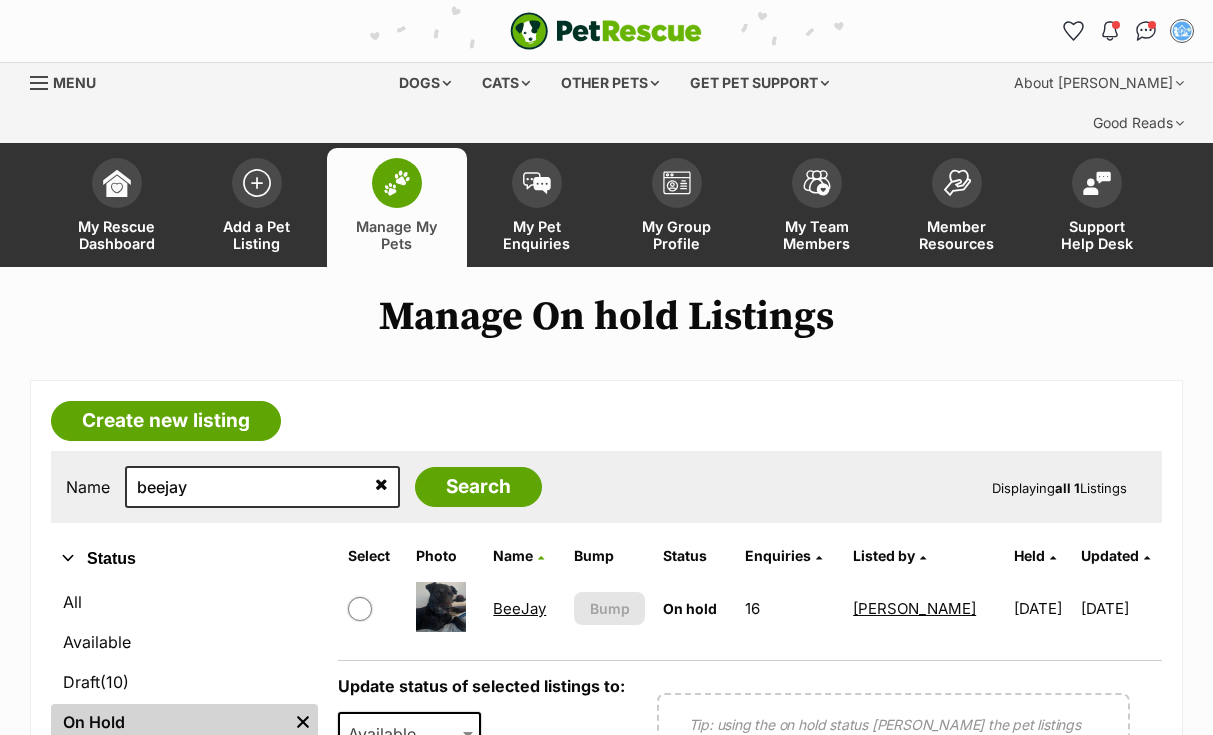 scroll, scrollTop: 0, scrollLeft: 0, axis: both 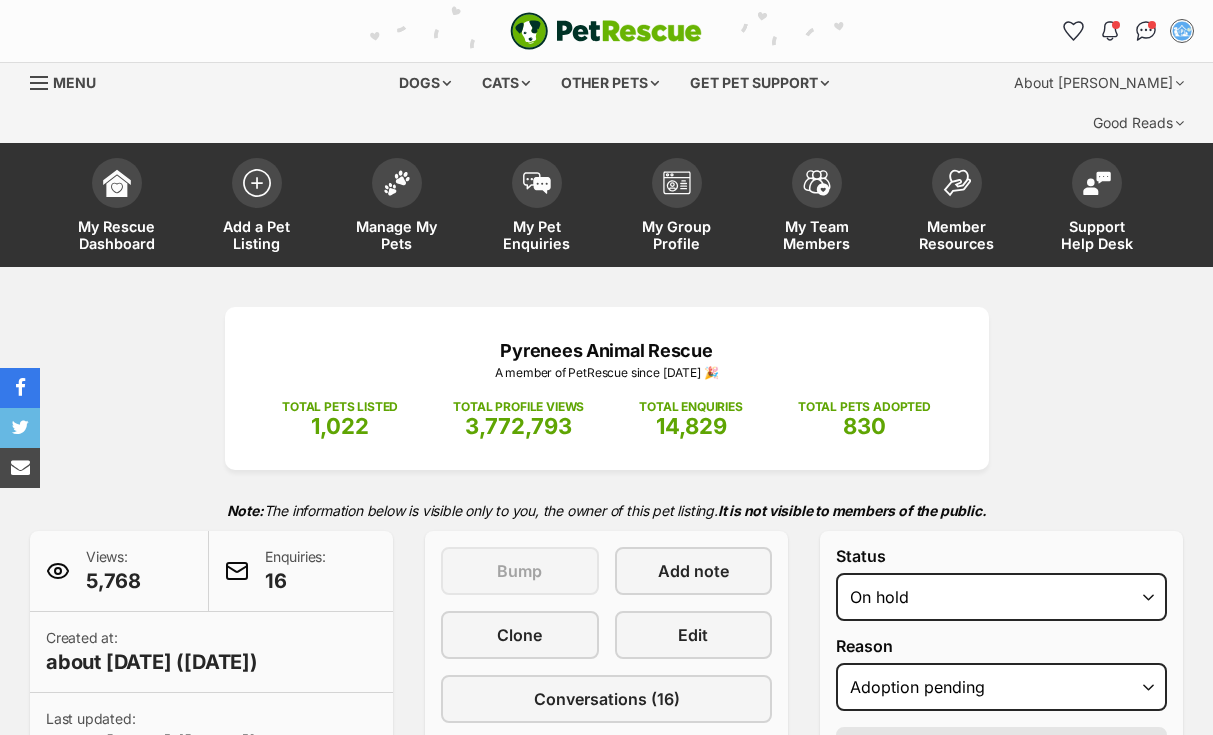 select on "adoption_pending" 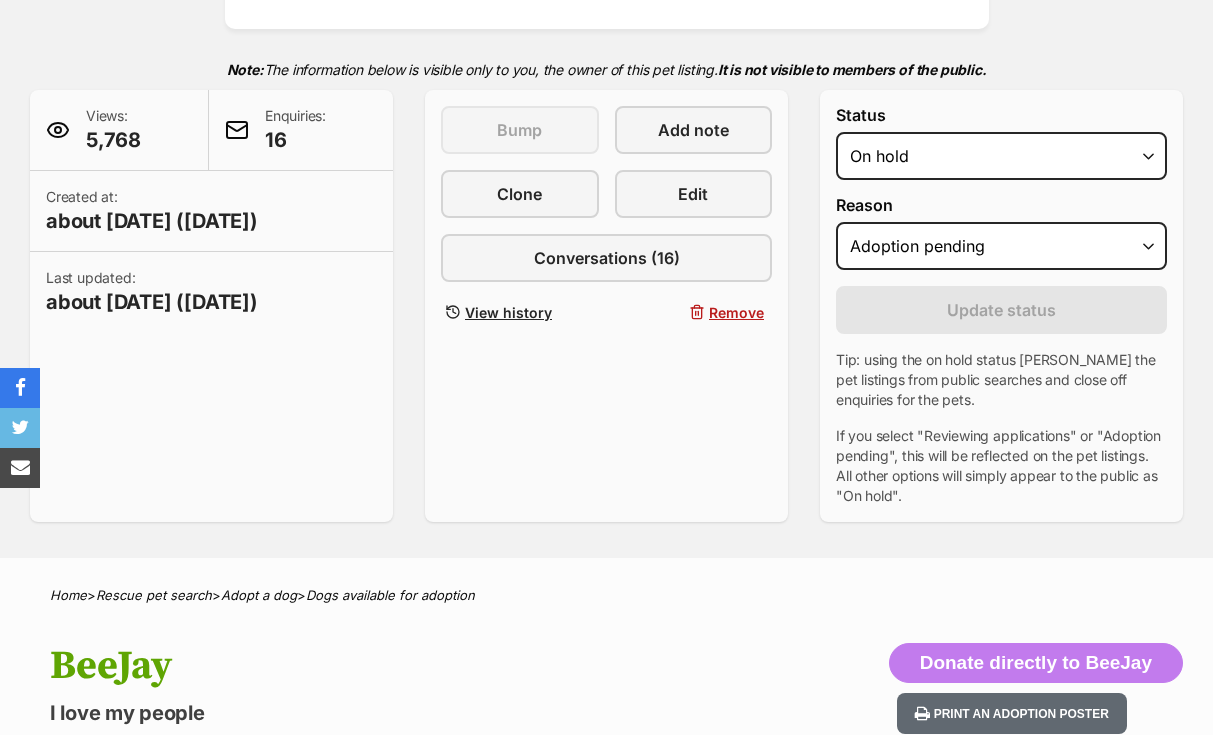 scroll, scrollTop: 0, scrollLeft: 0, axis: both 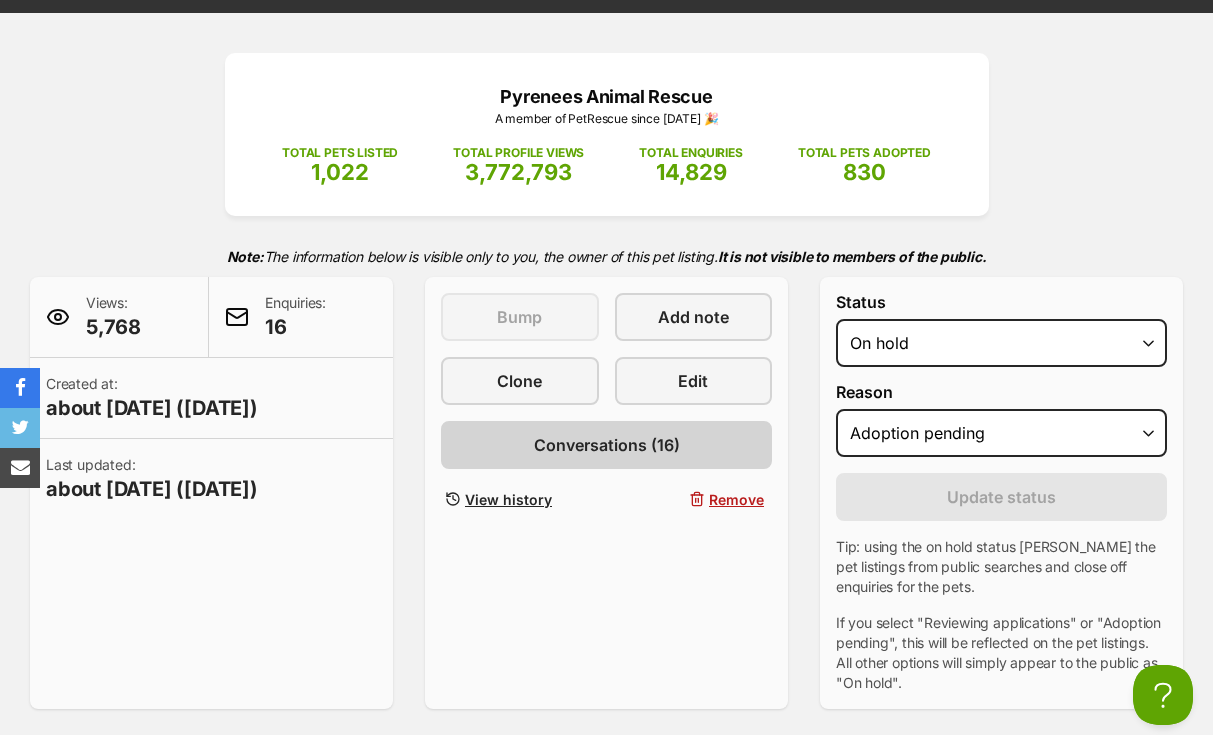 click on "Conversations (16)" at bounding box center [606, 445] 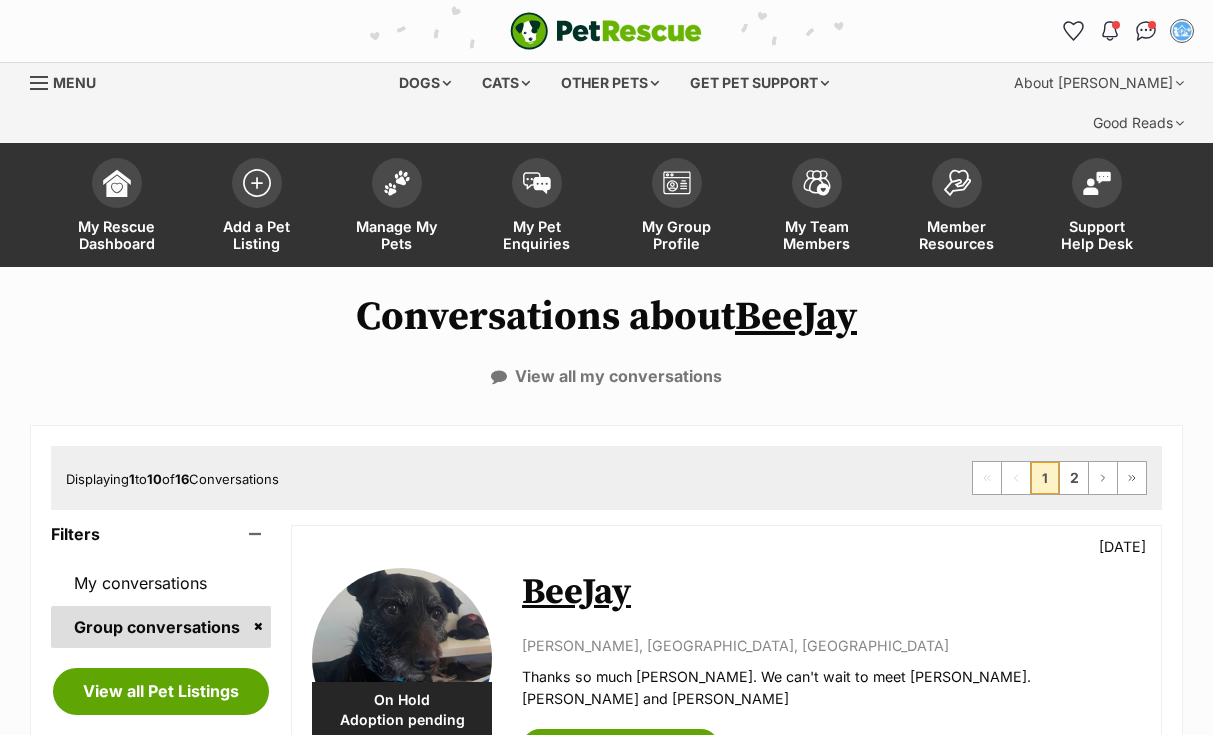scroll, scrollTop: 395, scrollLeft: 0, axis: vertical 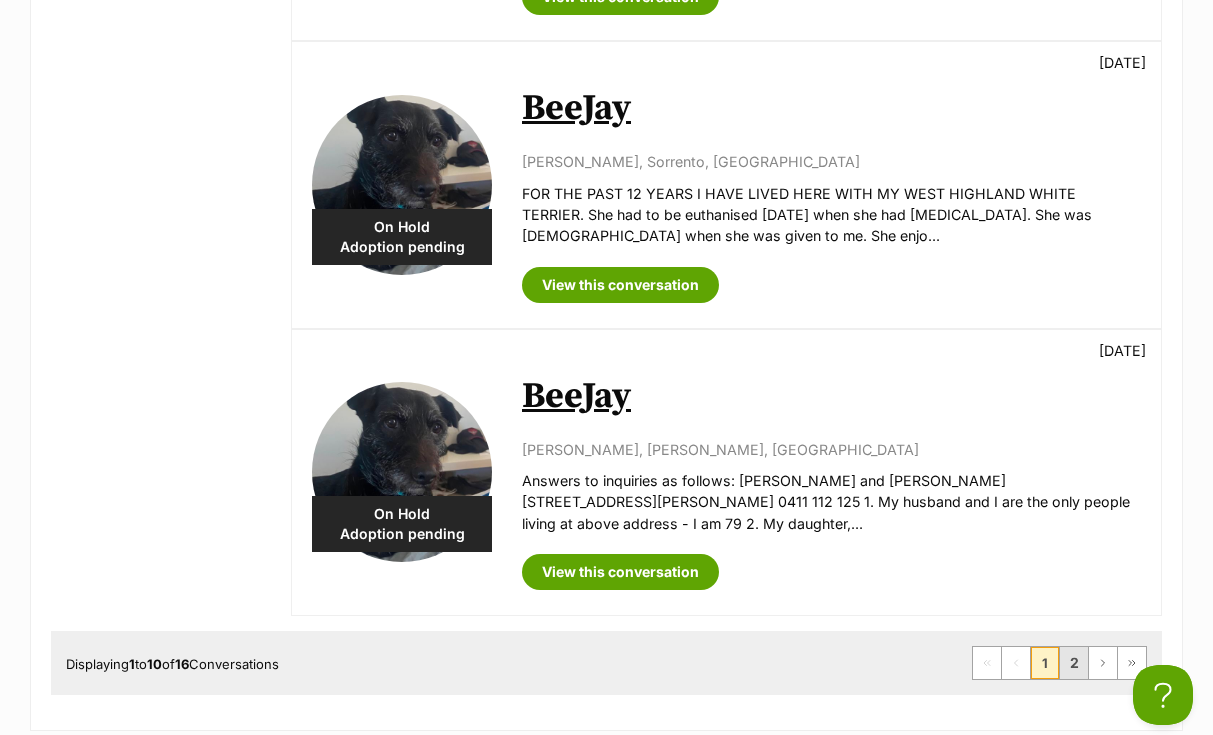 click on "2" at bounding box center [1074, 663] 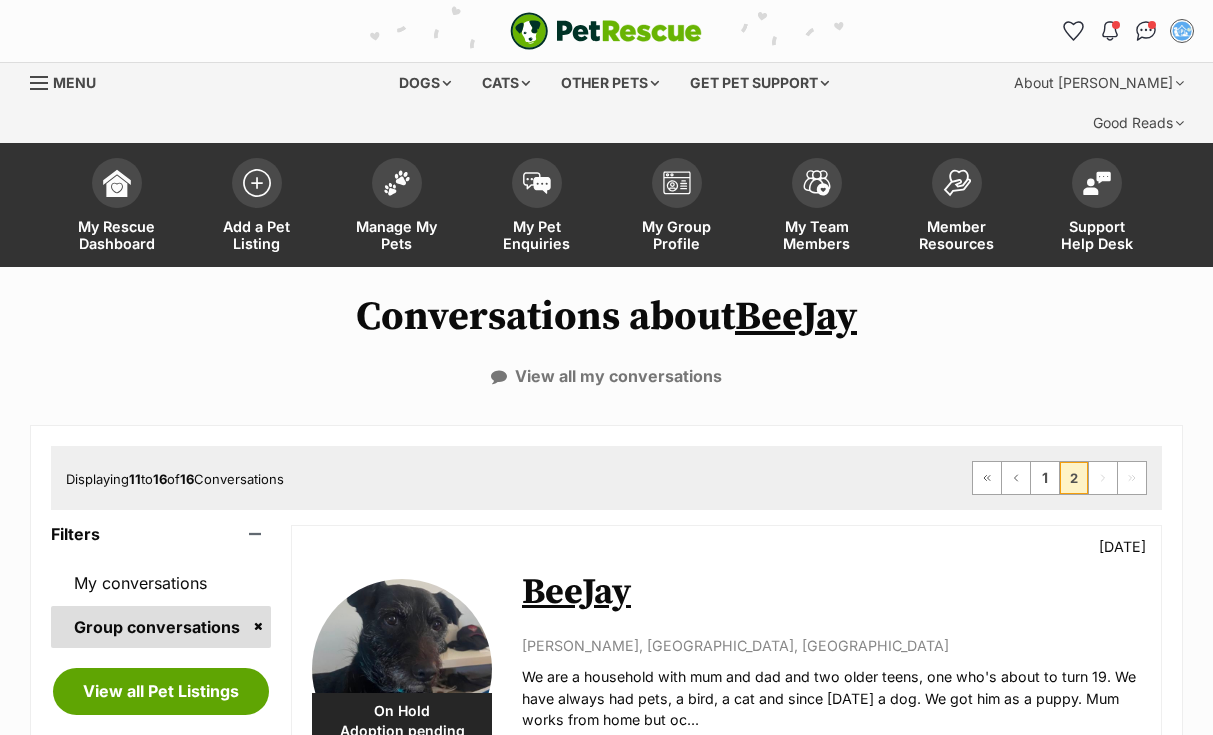 scroll, scrollTop: 0, scrollLeft: 0, axis: both 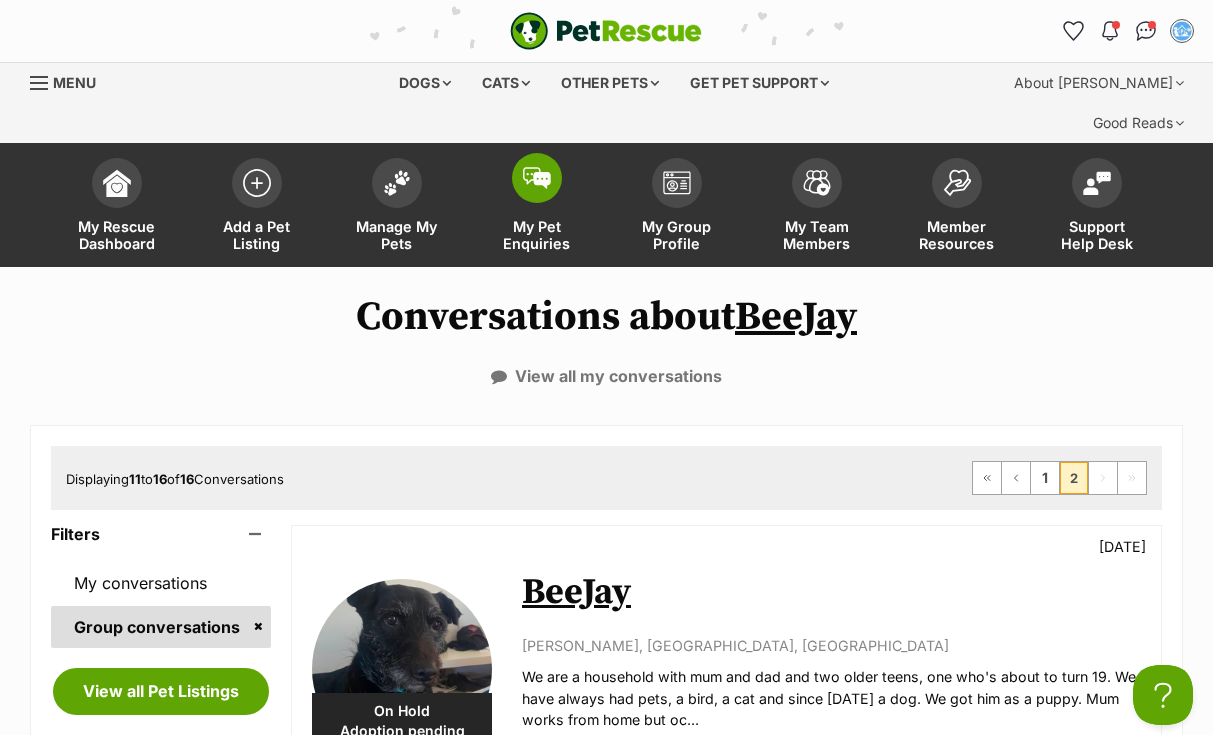 click at bounding box center (537, 178) 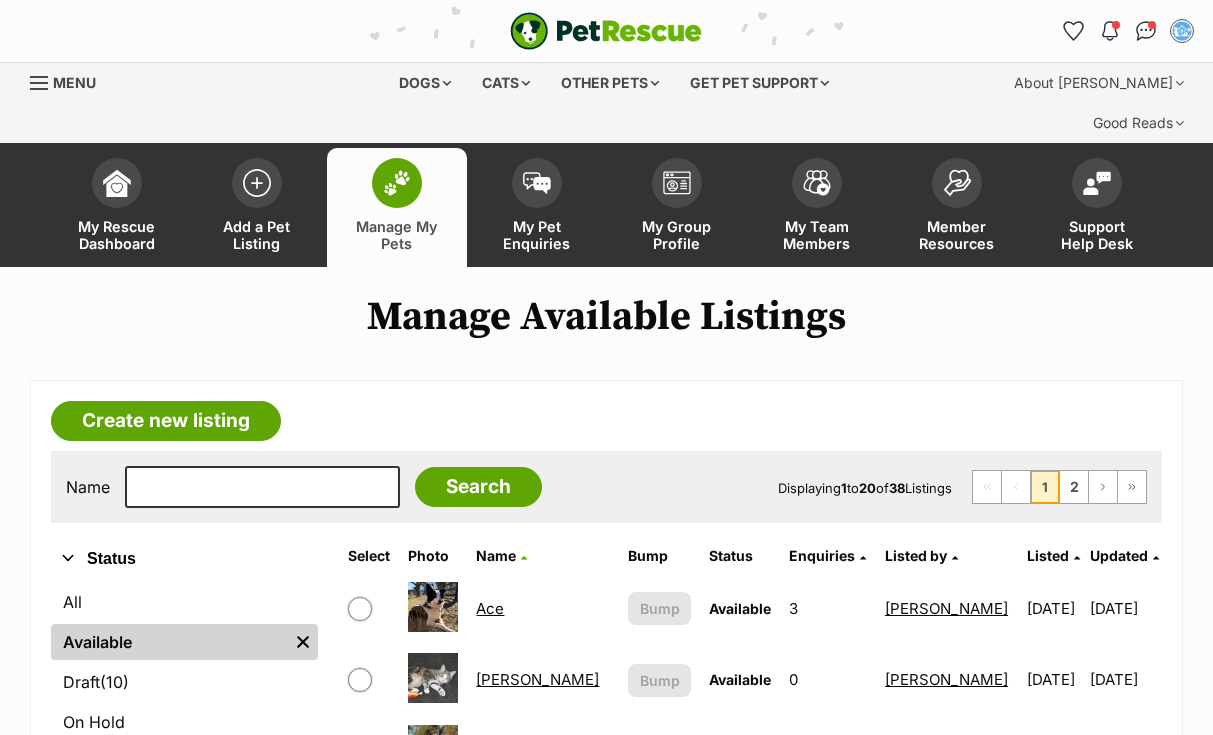 scroll, scrollTop: 0, scrollLeft: 0, axis: both 